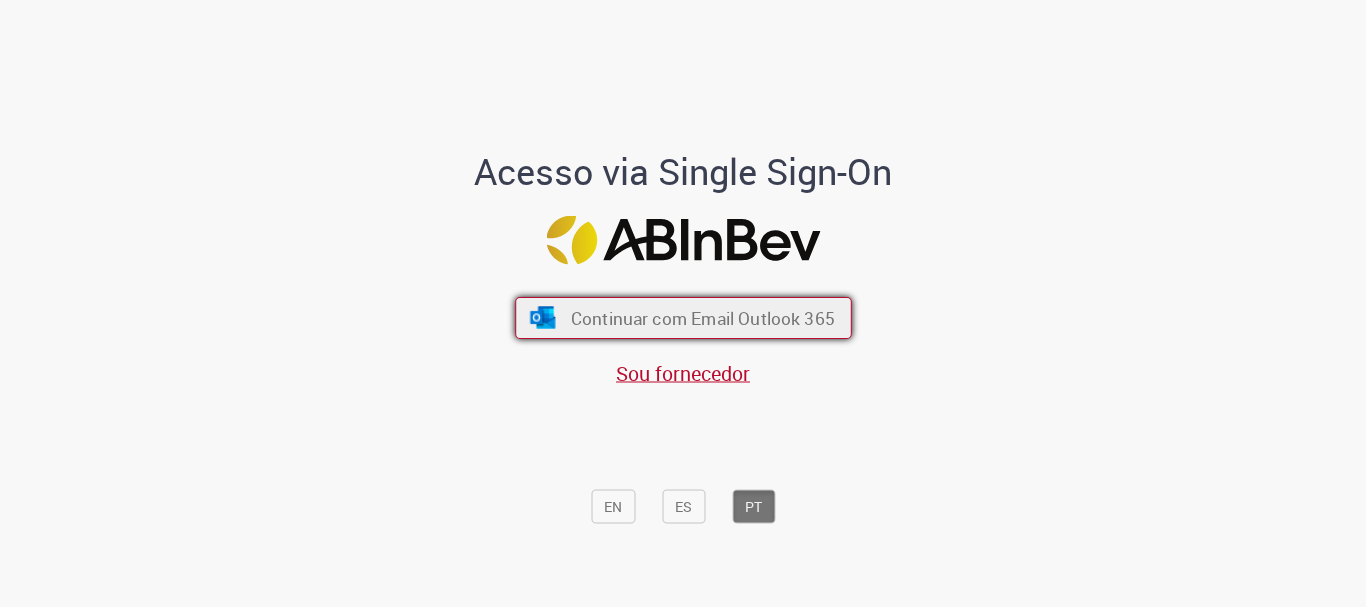 scroll, scrollTop: 0, scrollLeft: 0, axis: both 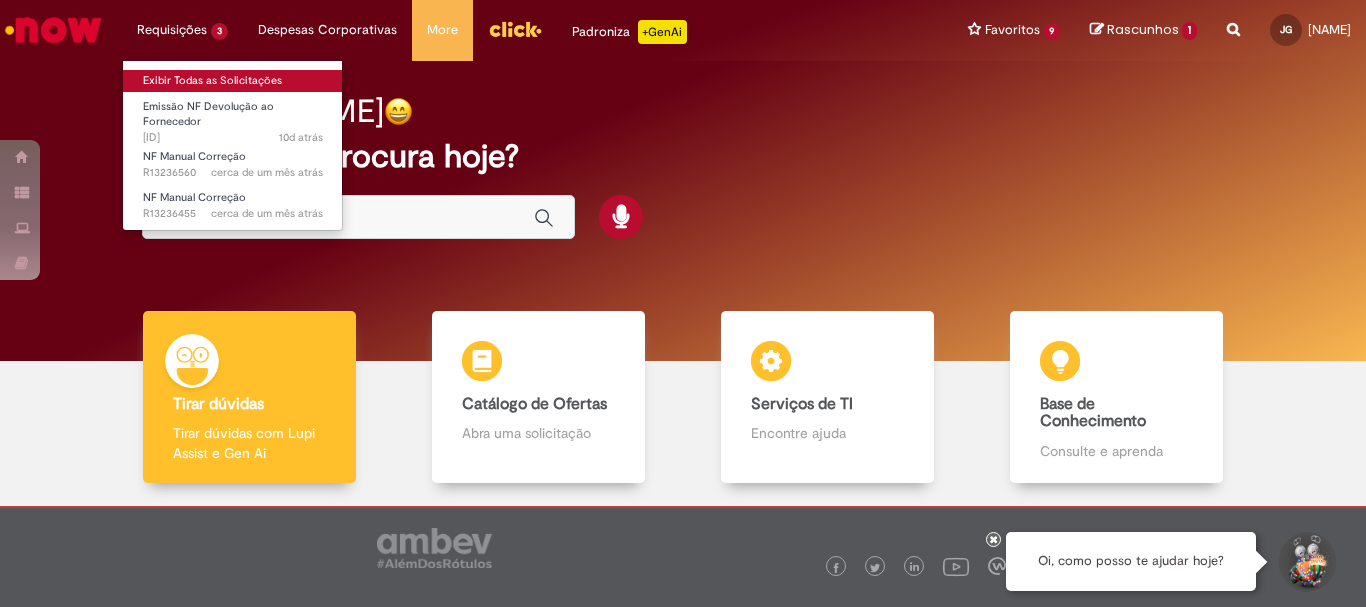 click on "Exibir Todas as Solicitações" at bounding box center (233, 81) 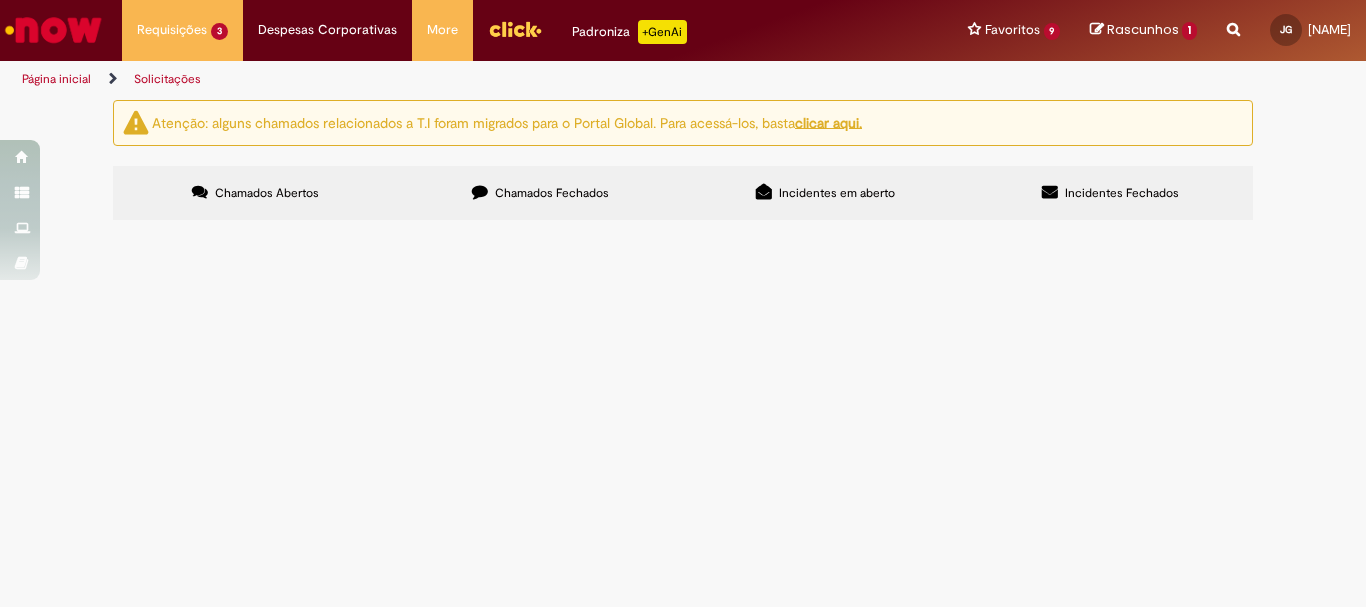 click on "Chamado referente a devolução alinhada junto ao CSC/@[NAME] @[NAME] @[NAME], para devolução dos kits de fusion.  NF [NUMBER], parcial conforme quantidades da MR22, visto que no chamado não aceita virgula." at bounding box center (0, 0) 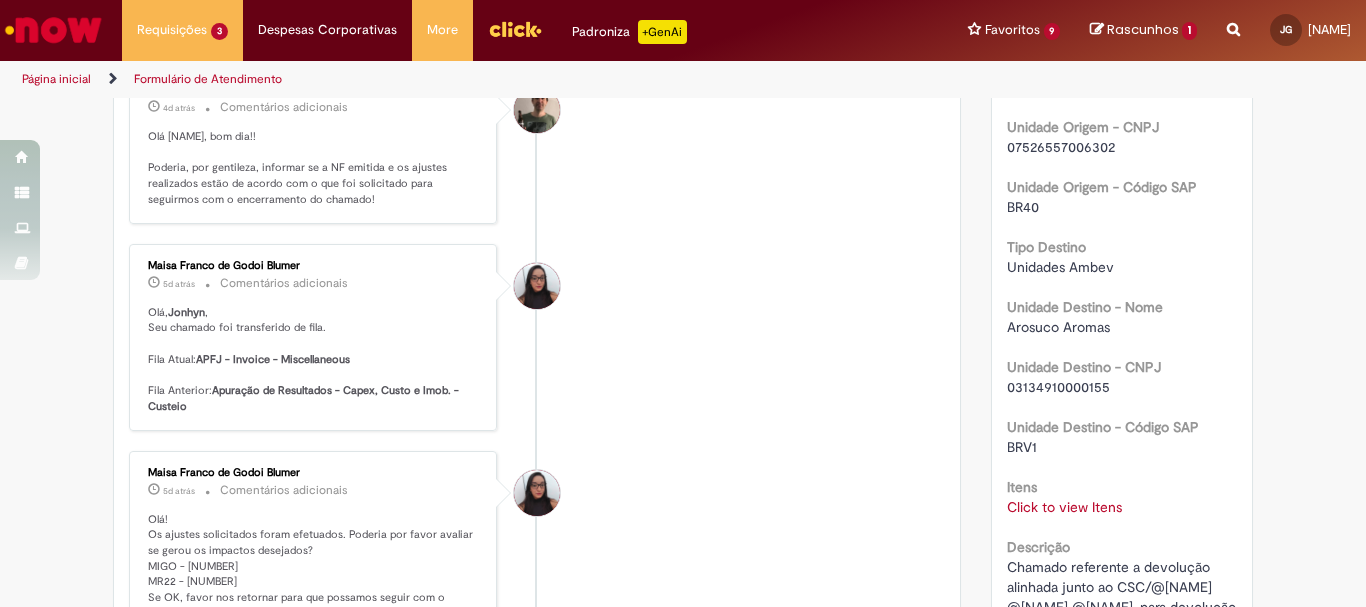 scroll, scrollTop: 815, scrollLeft: 0, axis: vertical 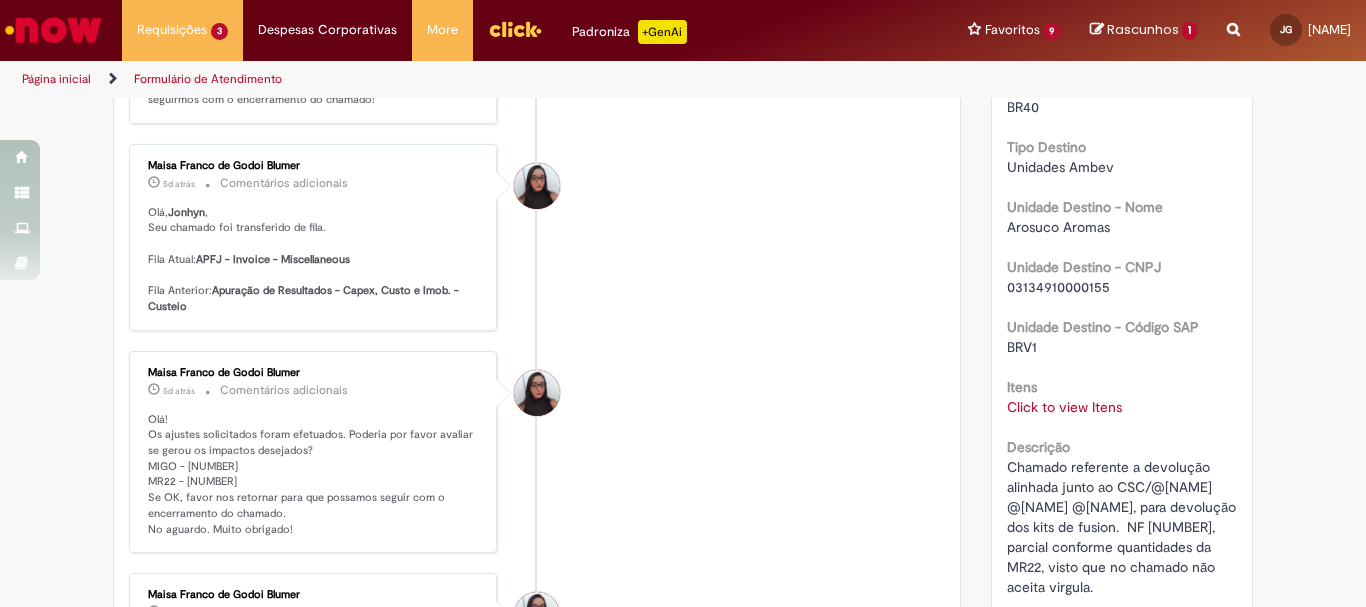 click on "Click to view Itens" at bounding box center (1064, 407) 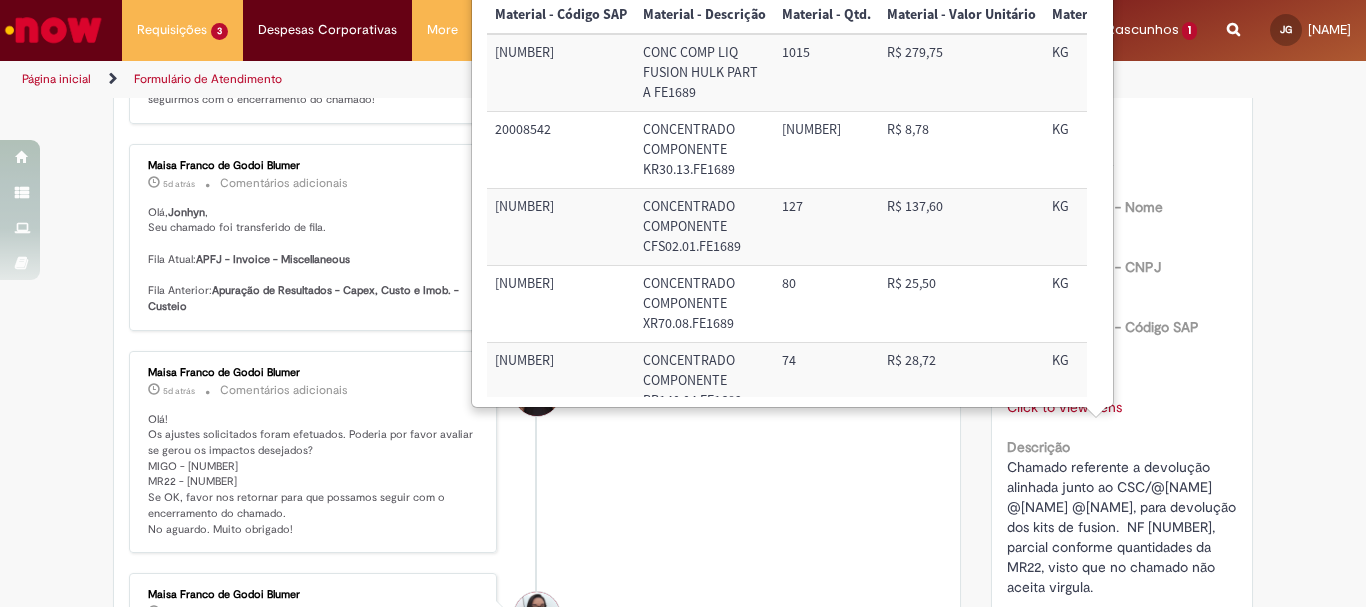 click on "[NUMBER]" at bounding box center (561, 227) 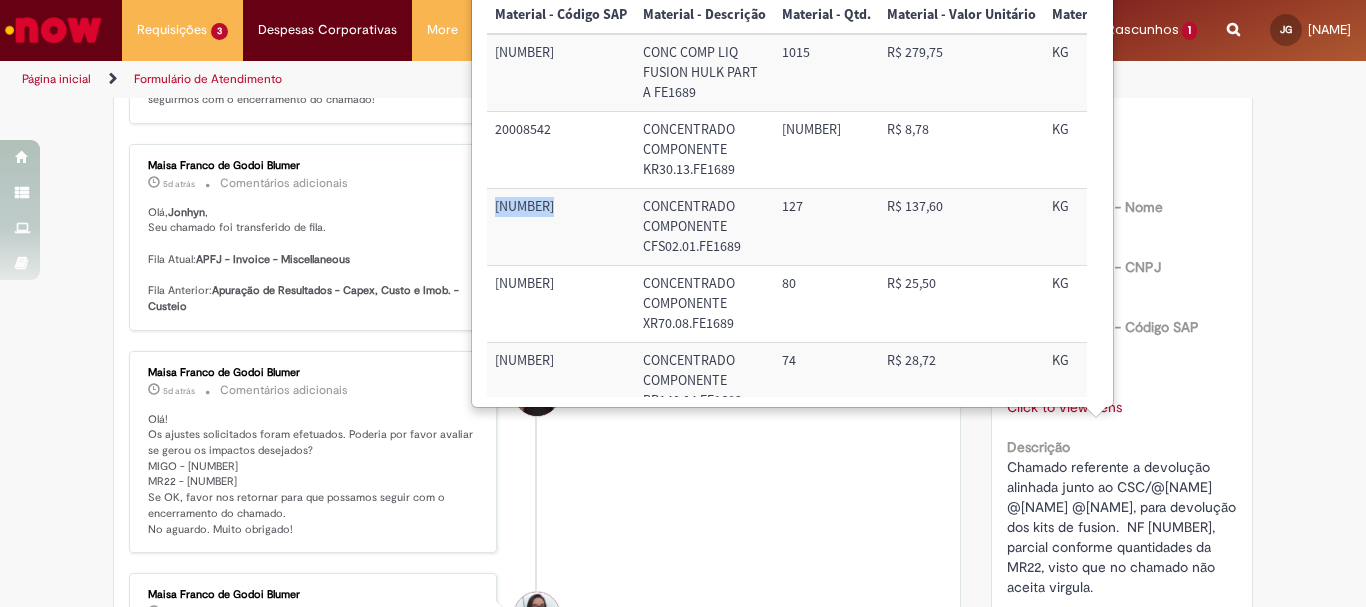 click on "[NUMBER]" at bounding box center (561, 227) 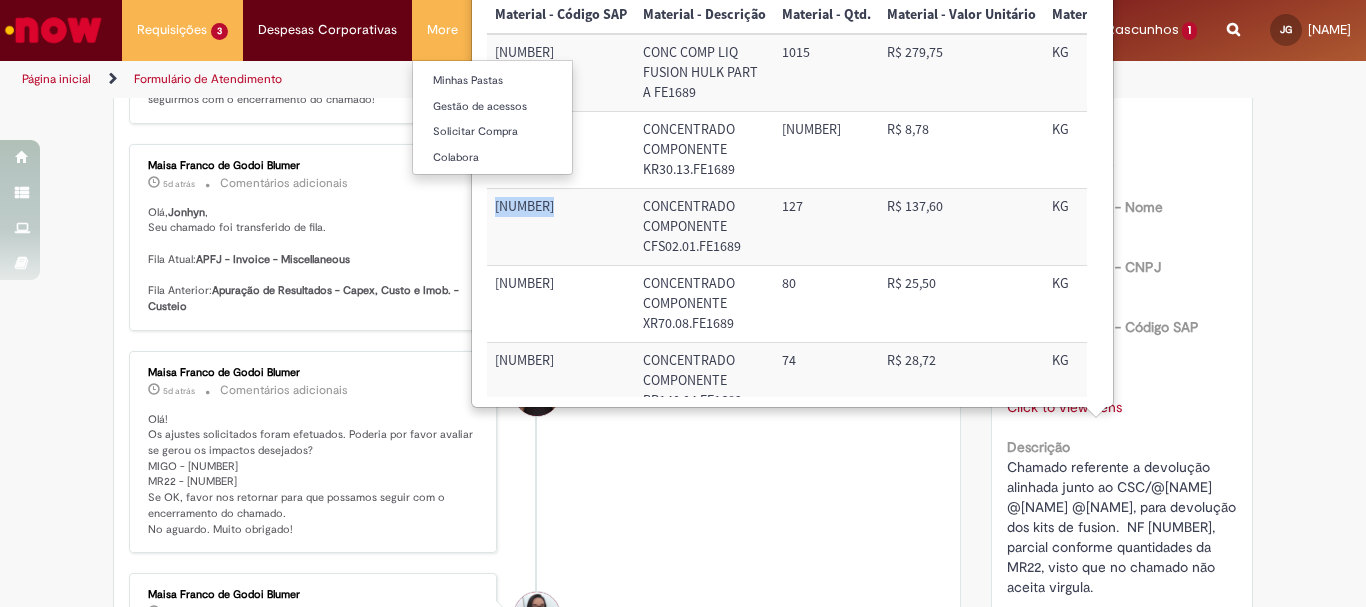 copy on "[NUMBER]" 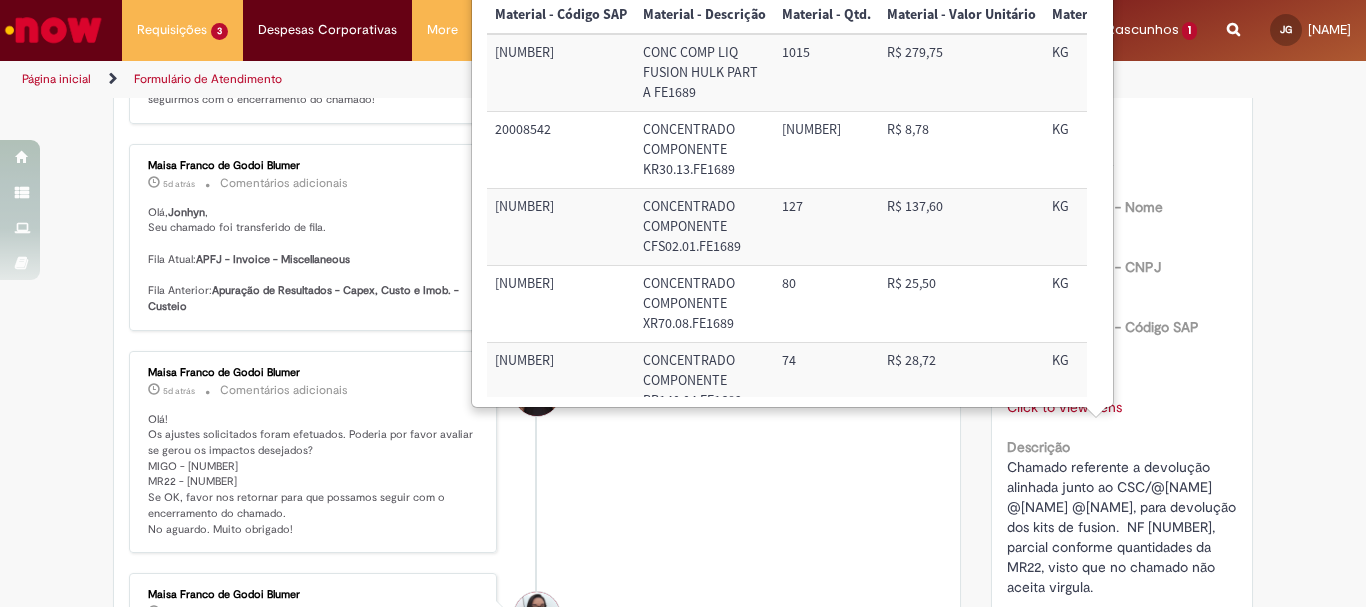 click on "[NAME]
5d atrás 5 dias atrás     Comentários adicionais
Olá!
Os ajustes solicitados foram efetuados. Poderia por favor avaliar se gerou os impactos desejados?
MIGO - [NUMBER]
MR22 - [NUMBER]
Se OK, favor nos retornar para que possamos seguir com o encerramento do chamado.
No aguardo. Muito obrigado!" at bounding box center (537, 452) 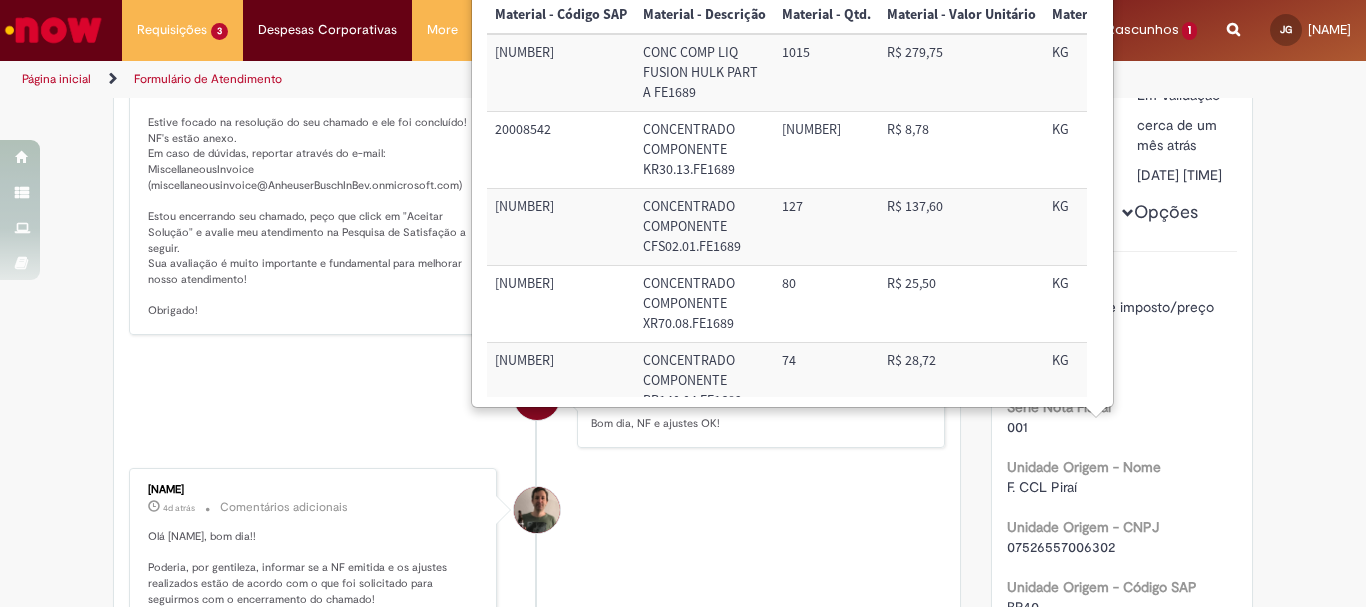 scroll, scrollTop: 0, scrollLeft: 0, axis: both 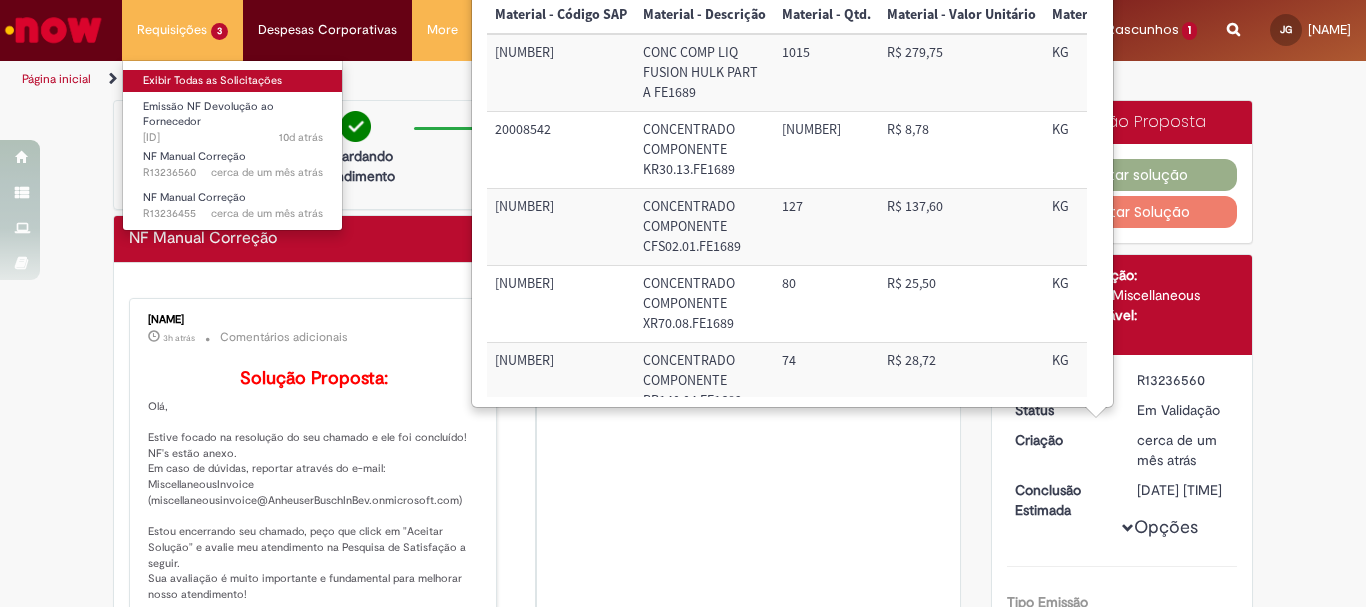 click on "Exibir Todas as Solicitações" at bounding box center [233, 81] 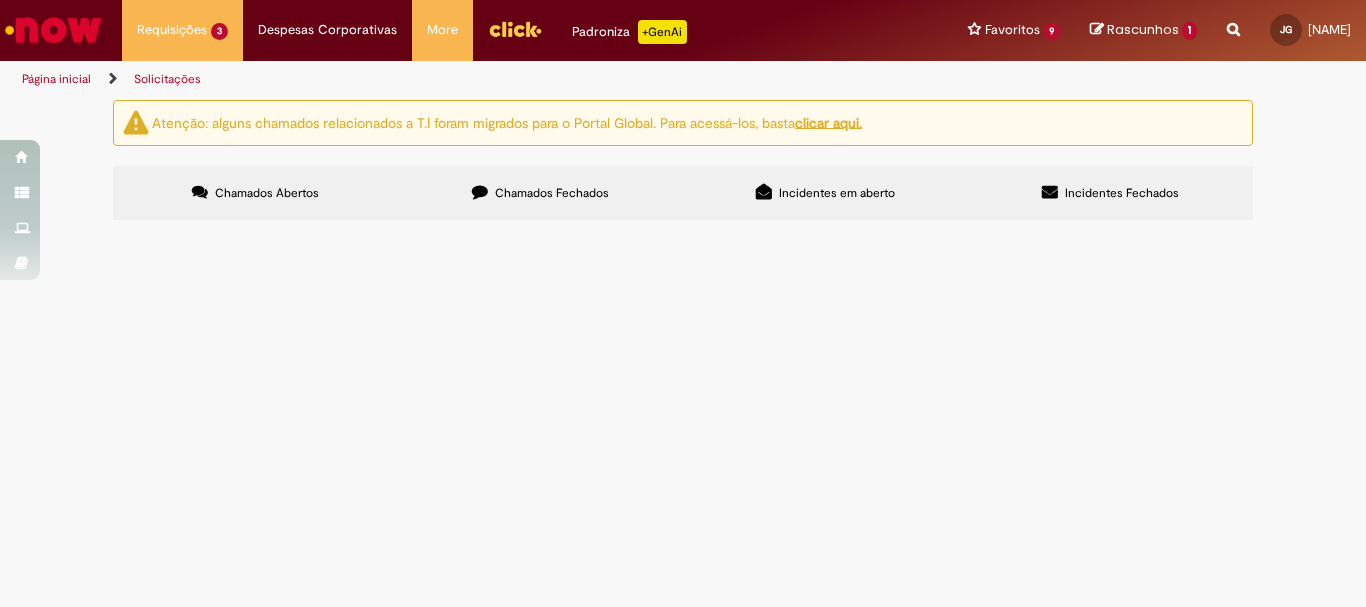 click on "Chamado referente a devolução alinhada junto ao CSC/@KAUANE MACEDO DOS SANTOS @VINICIUS SU PEI CHENY @VITOR NASCIMENTO MONTEIRO, para devolução dos kits de fusion.  NF 20599, total conforme quantidades da MR22, visto que no chamado não aceita virgula" at bounding box center (0, 0) 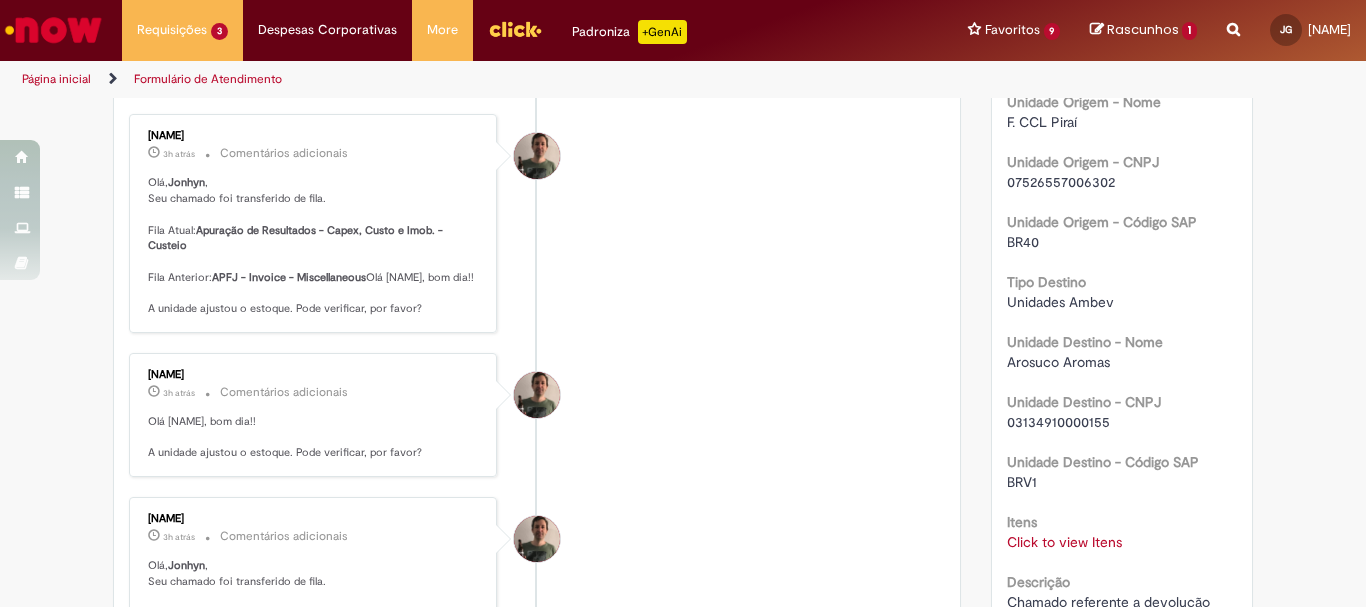 scroll, scrollTop: 300, scrollLeft: 0, axis: vertical 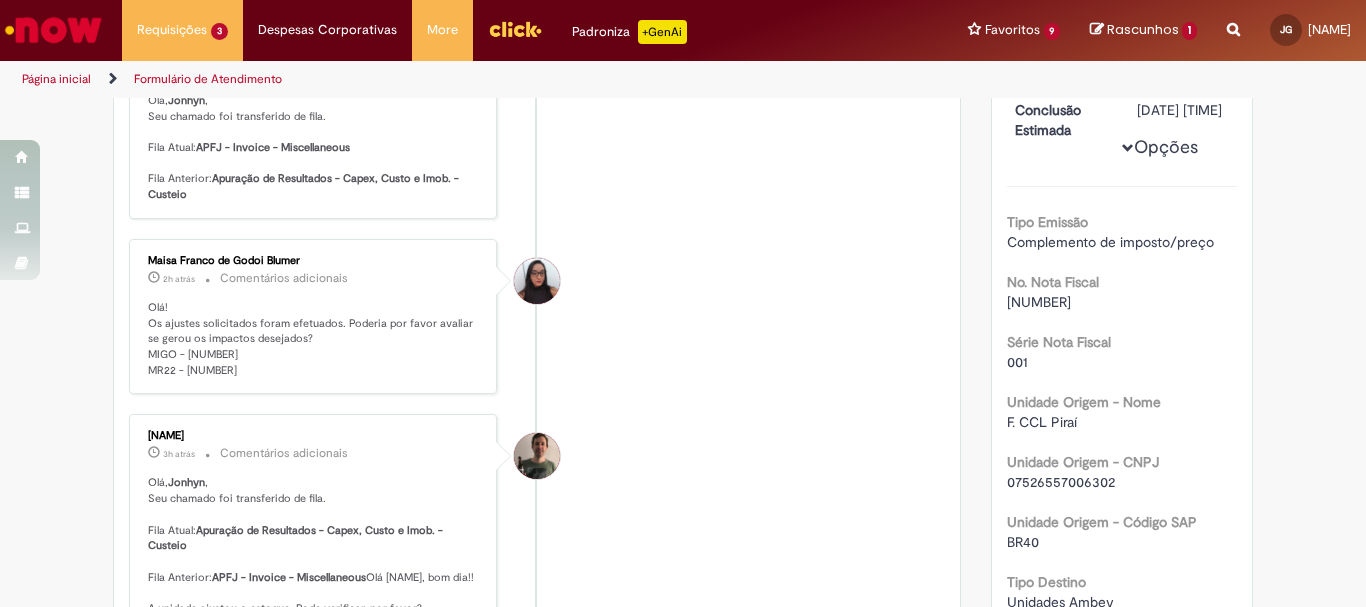 click on "Olá!
Os ajustes solicitados foram efetuados. Poderia por favor avaliar se gerou os impactos desejados?
MIGO - [NUMBER]
MR22 - [NUMBER]" at bounding box center [314, 339] 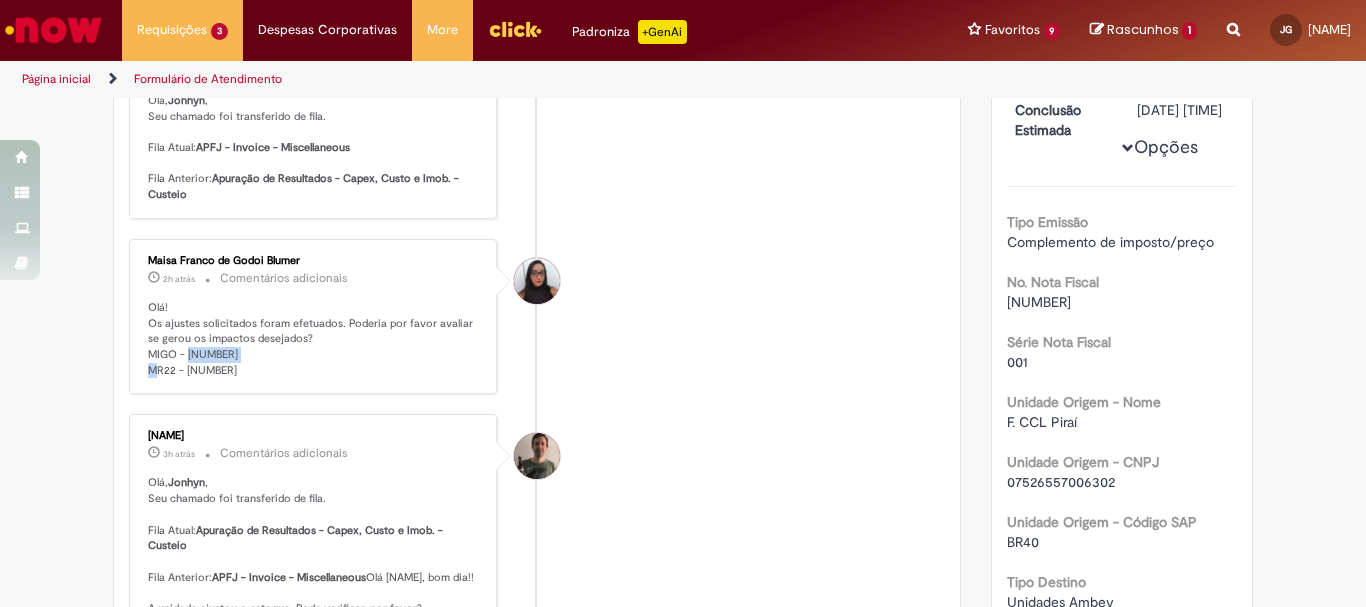 click on "Olá!
Os ajustes solicitados foram efetuados. Poderia por favor avaliar se gerou os impactos desejados?
MIGO - [NUMBER]
MR22 - [NUMBER]" at bounding box center (314, 339) 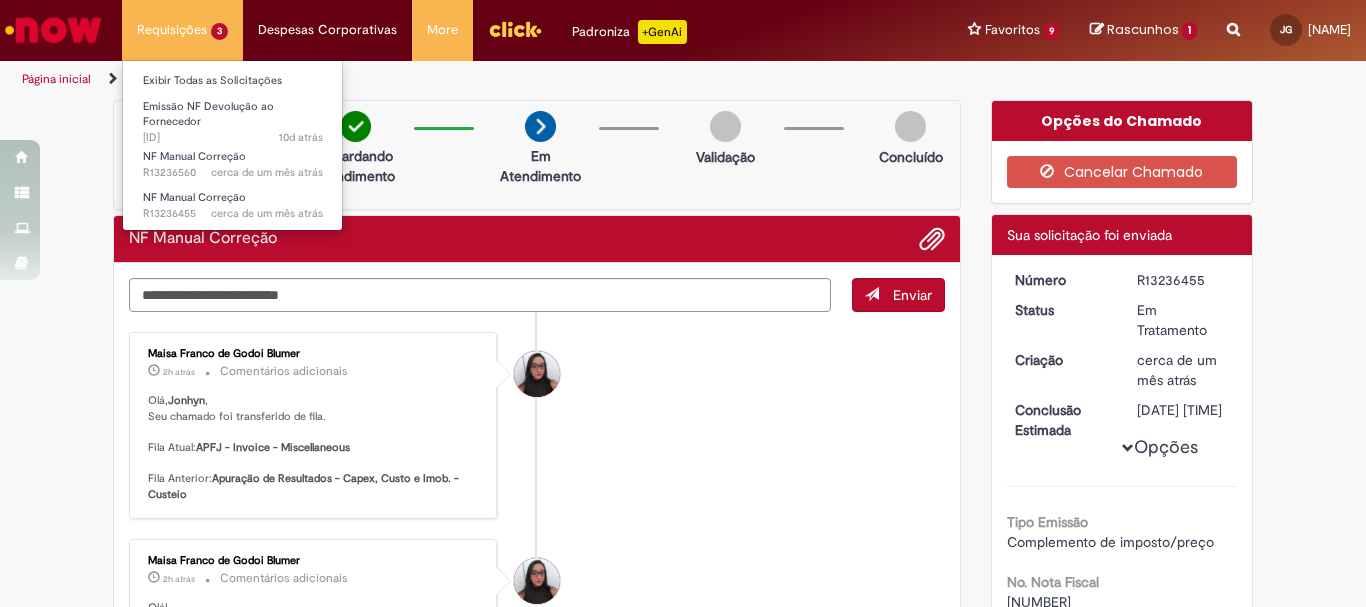 click on "Exibir Todas as Solicitações" at bounding box center (233, 79) 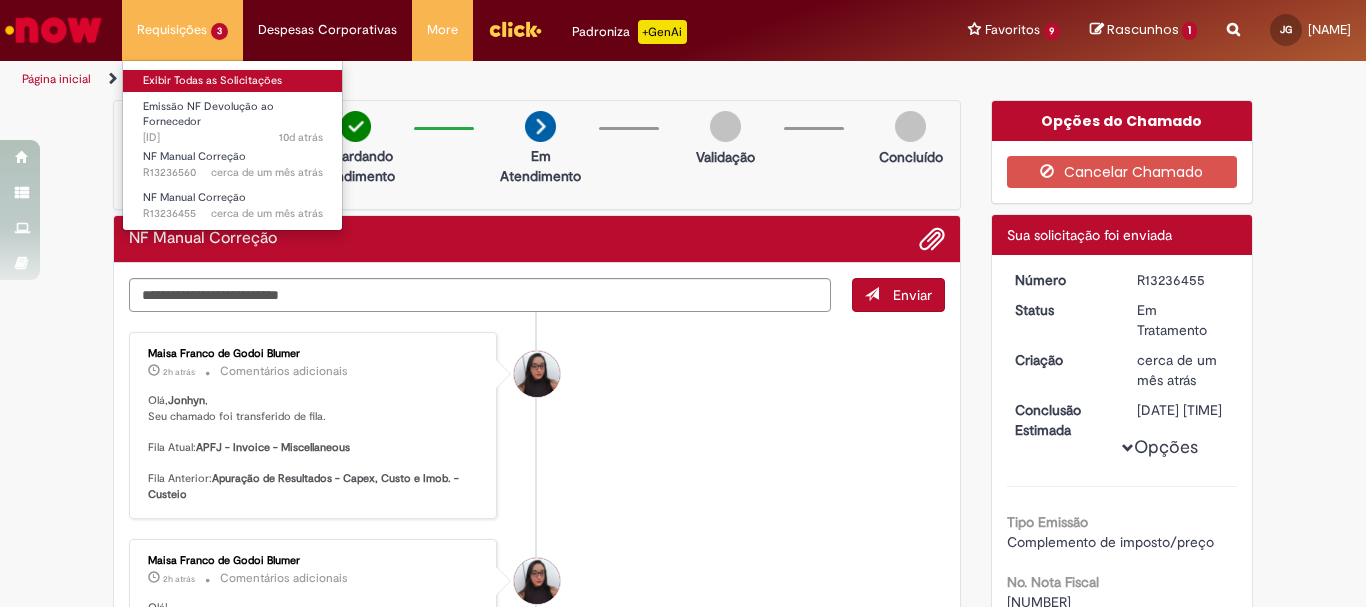 click on "Exibir Todas as Solicitações" at bounding box center [233, 81] 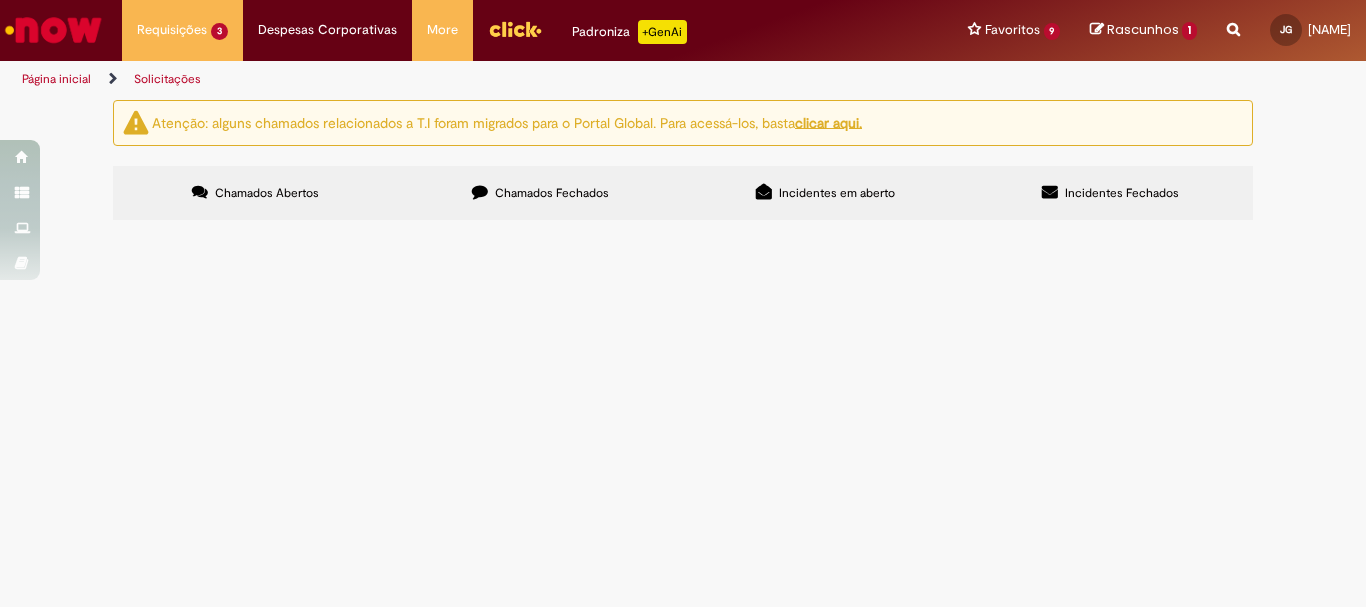 click on "Chamado referente a devolução alinhada junto ao CSC/@[NAME] @[NAME] @[NAME], para devolução dos kits de fusion.  NF [NUMBER], parcial conforme quantidades da MR22, visto que no chamado não aceita virgula." at bounding box center (0, 0) 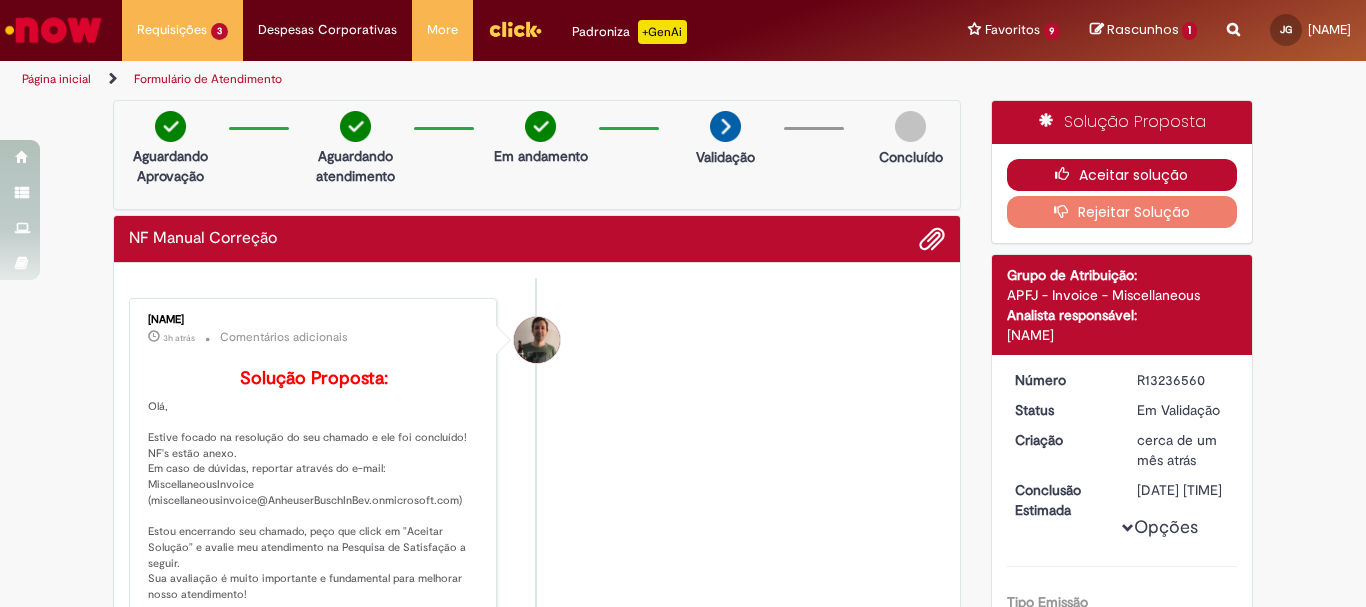 click on "Aceitar solução" at bounding box center [1122, 175] 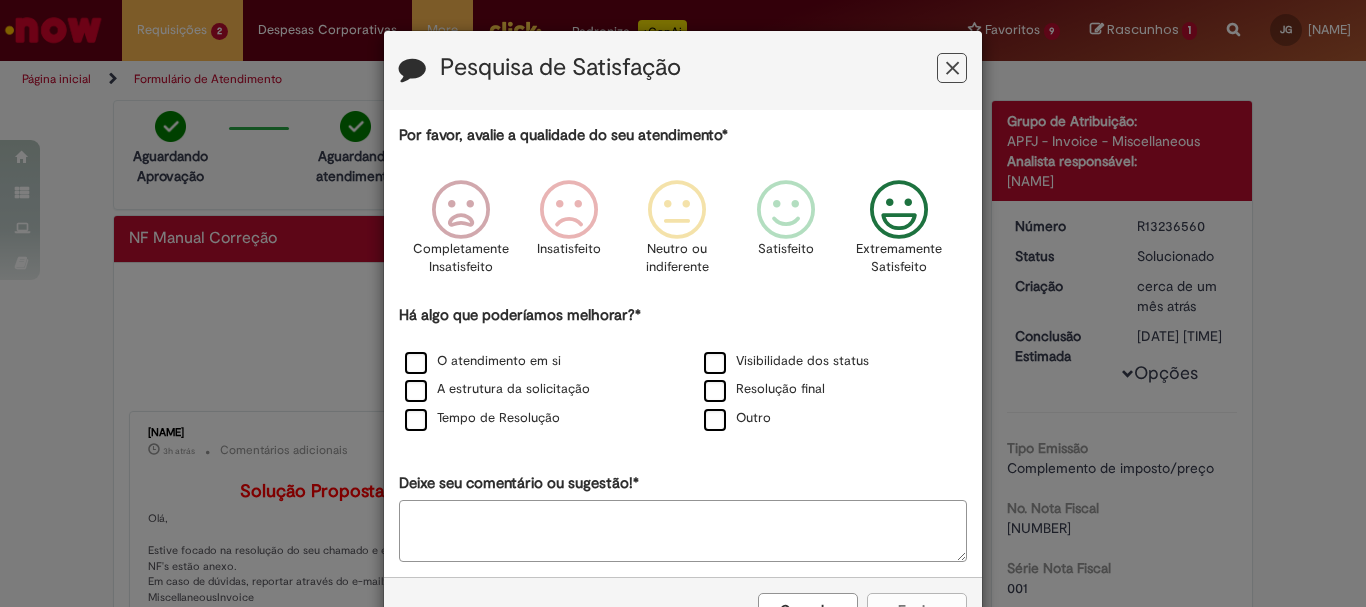 click at bounding box center (899, 210) 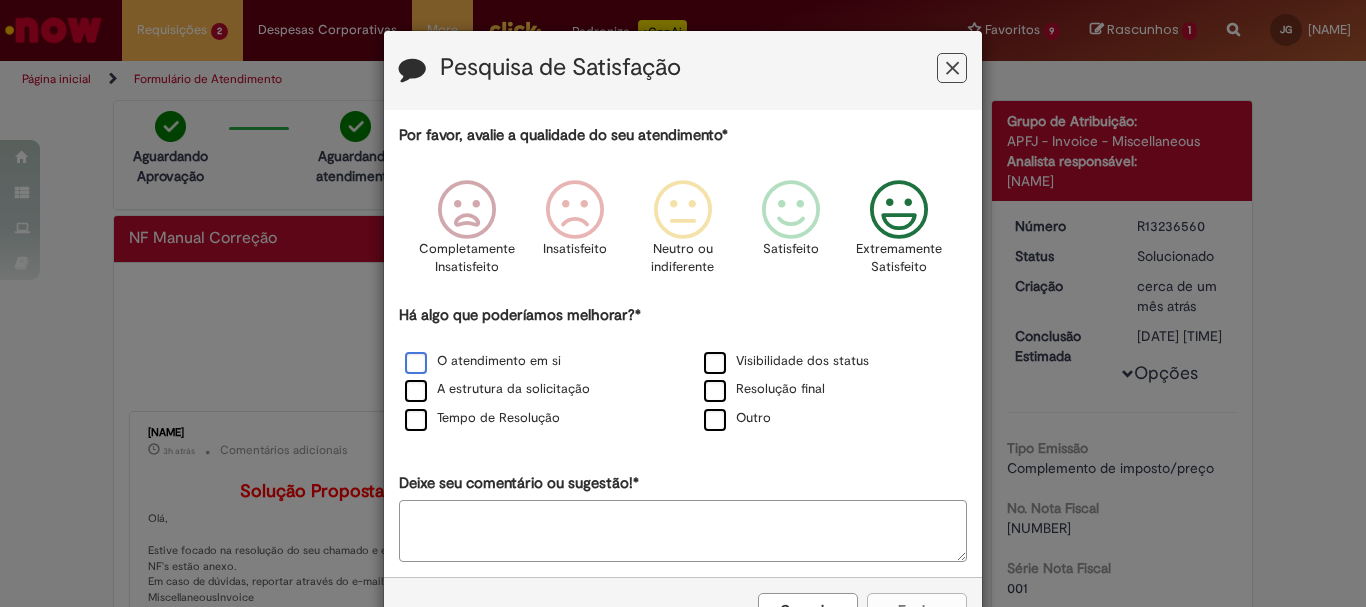 click on "O atendimento em si" at bounding box center (483, 361) 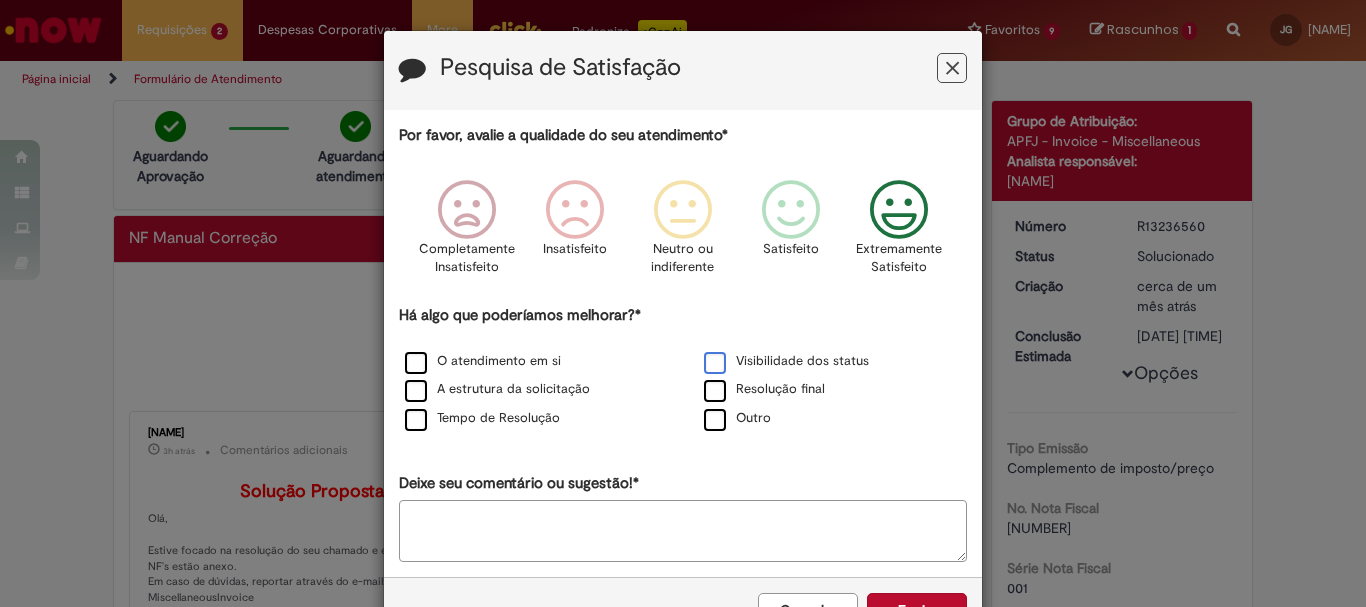 click on "Visibilidade dos status" at bounding box center [786, 361] 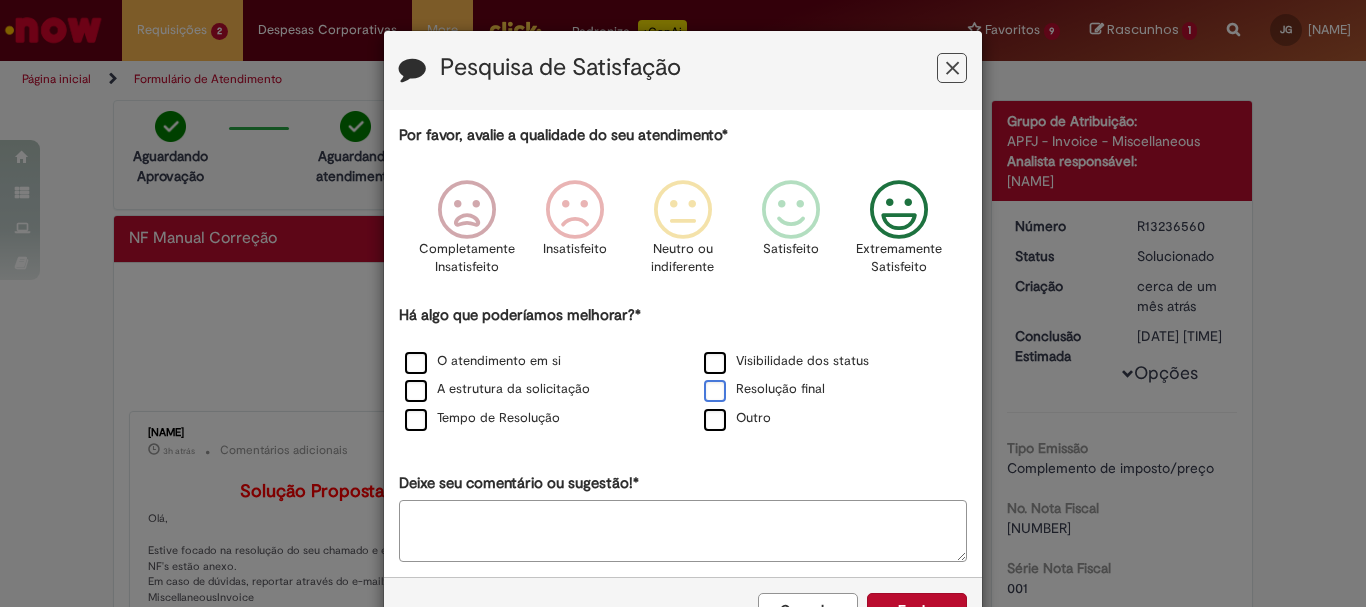 click on "Resolução final" at bounding box center [764, 389] 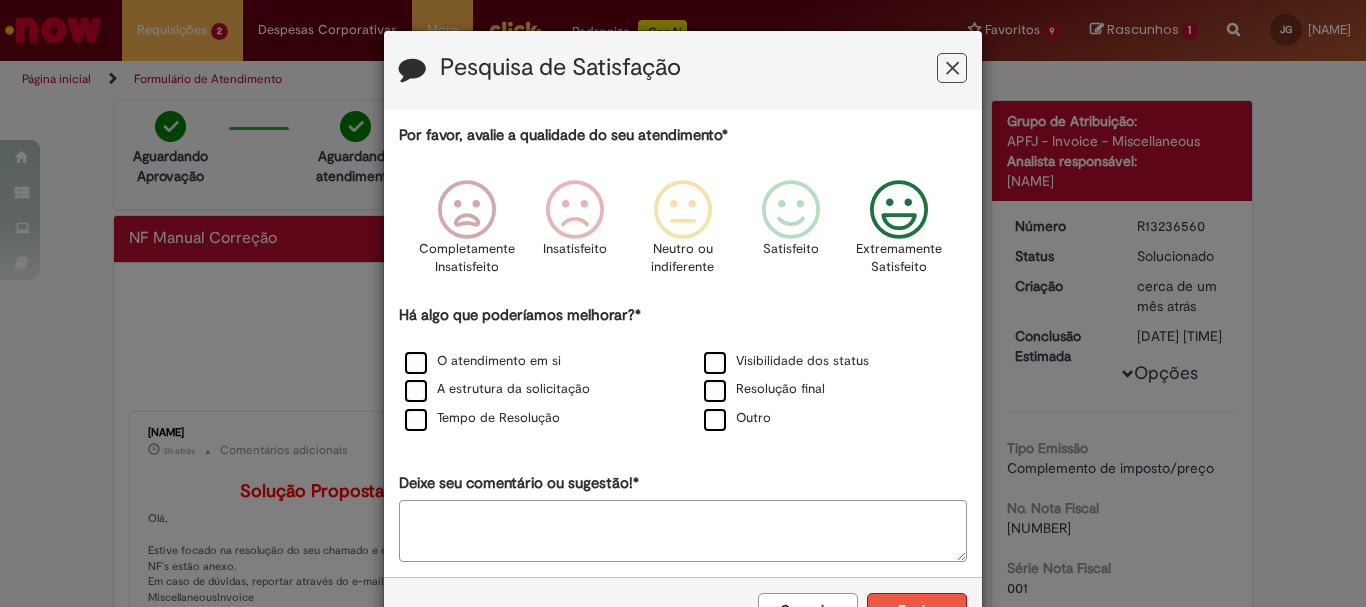 click on "Enviar" at bounding box center [917, 610] 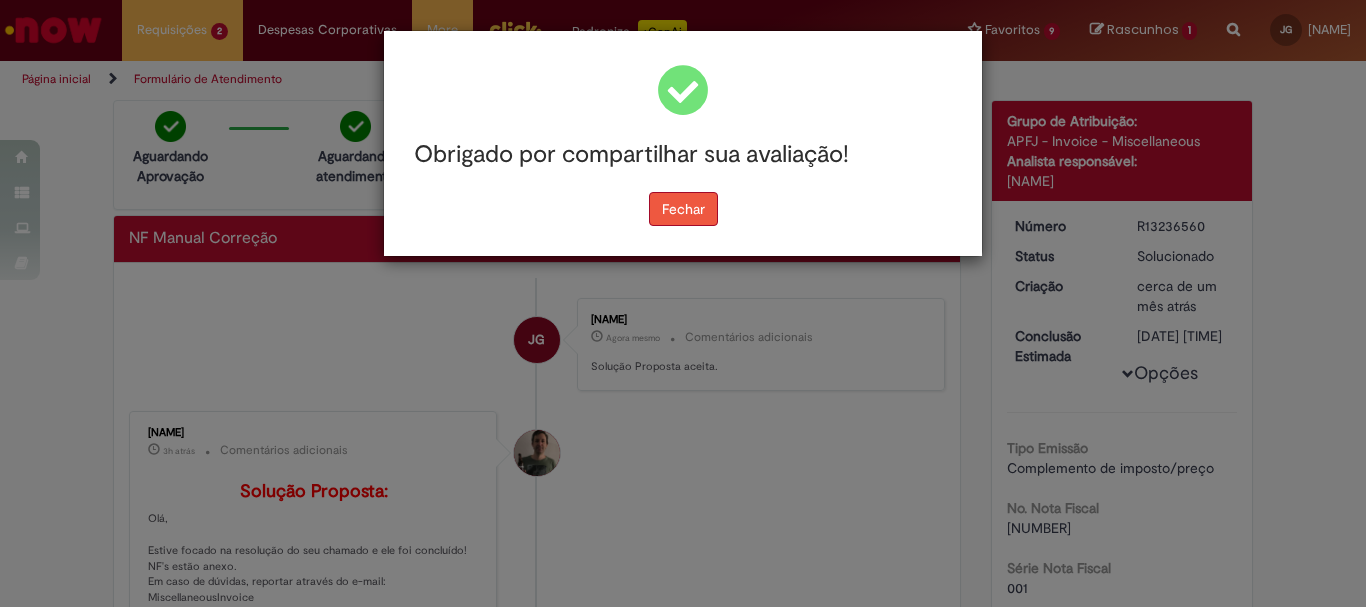 click on "Fechar" at bounding box center [683, 209] 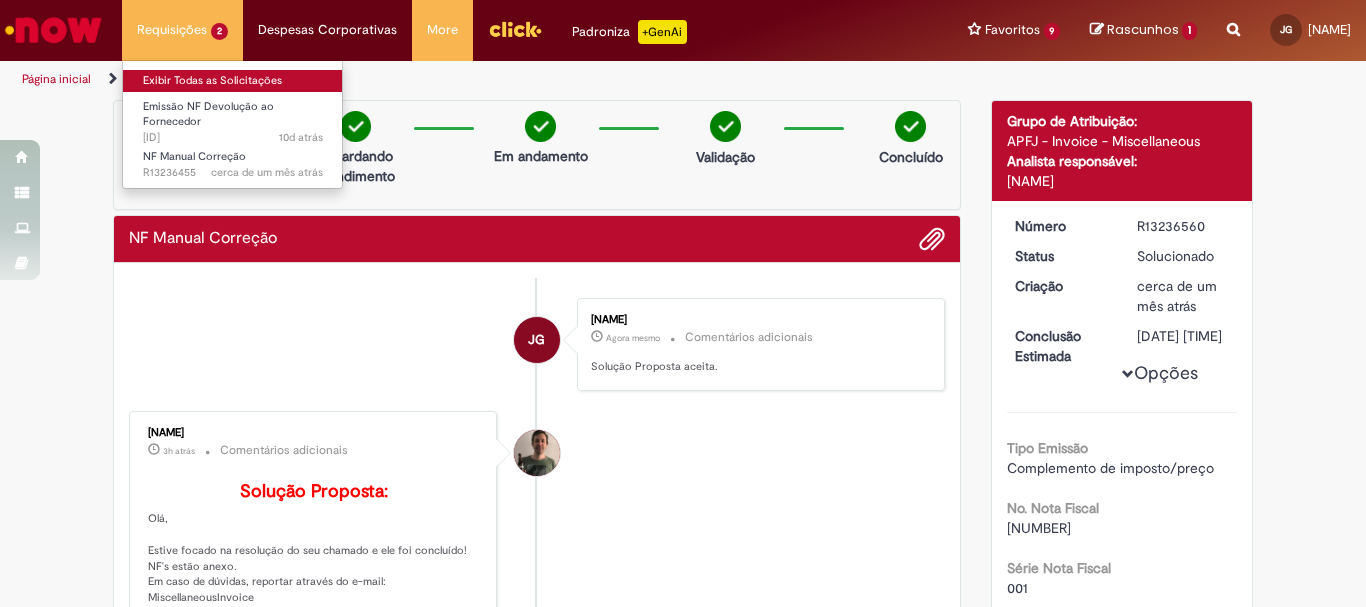 click on "Exibir Todas as Solicitações" at bounding box center [233, 81] 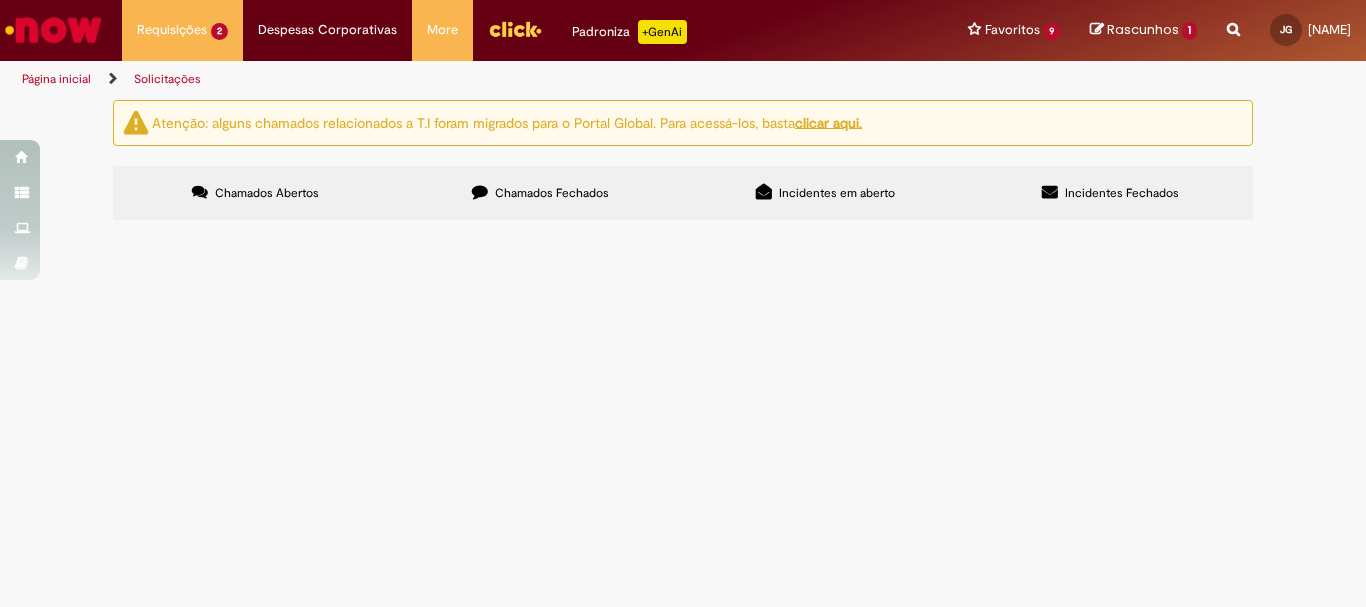 click on "Chamado referente a devolução alinhada junto ao CSC/@KAUANE MACEDO DOS SANTOS @VINICIUS SU PEI CHENY @VITOR NASCIMENTO MONTEIRO, para devolução dos kits de fusion.  NF 20599, total conforme quantidades da MR22, visto que no chamado não aceita virgula" at bounding box center (0, 0) 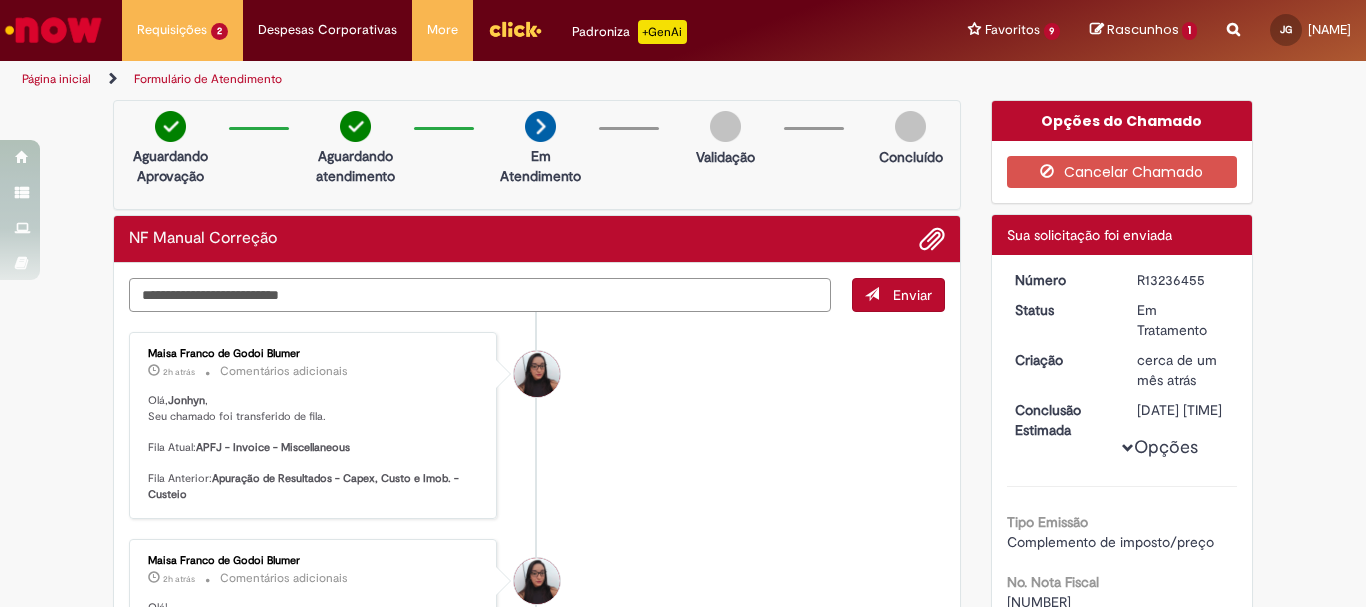 click at bounding box center (480, 295) 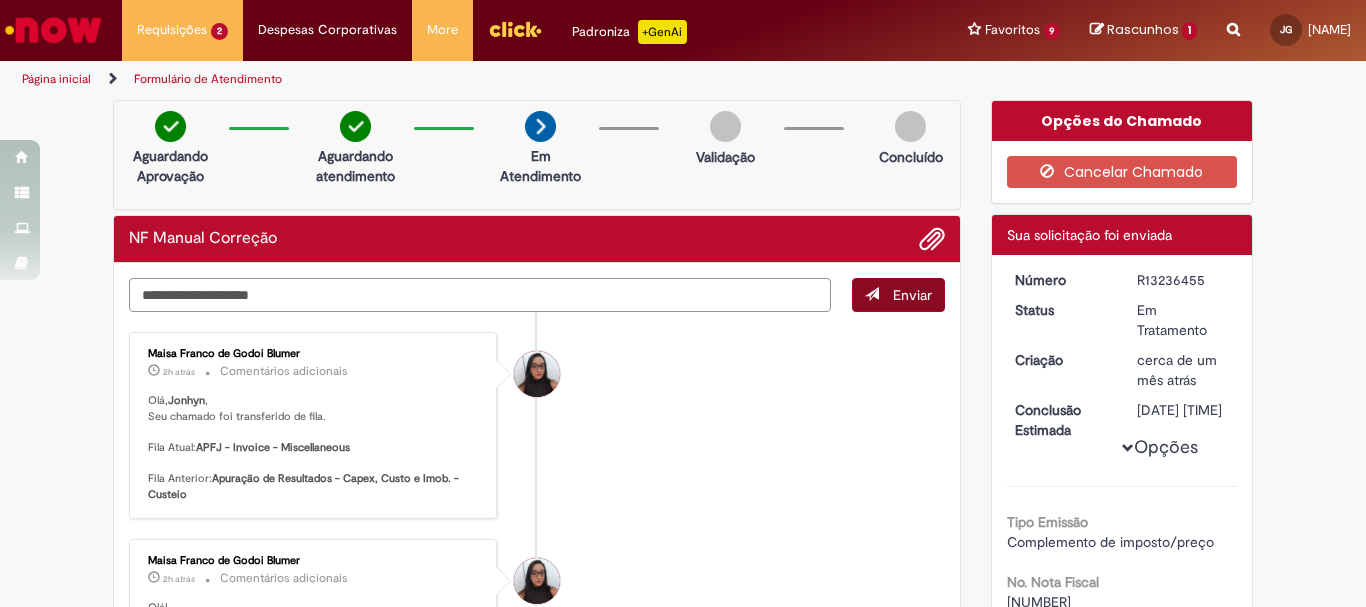 type on "**********" 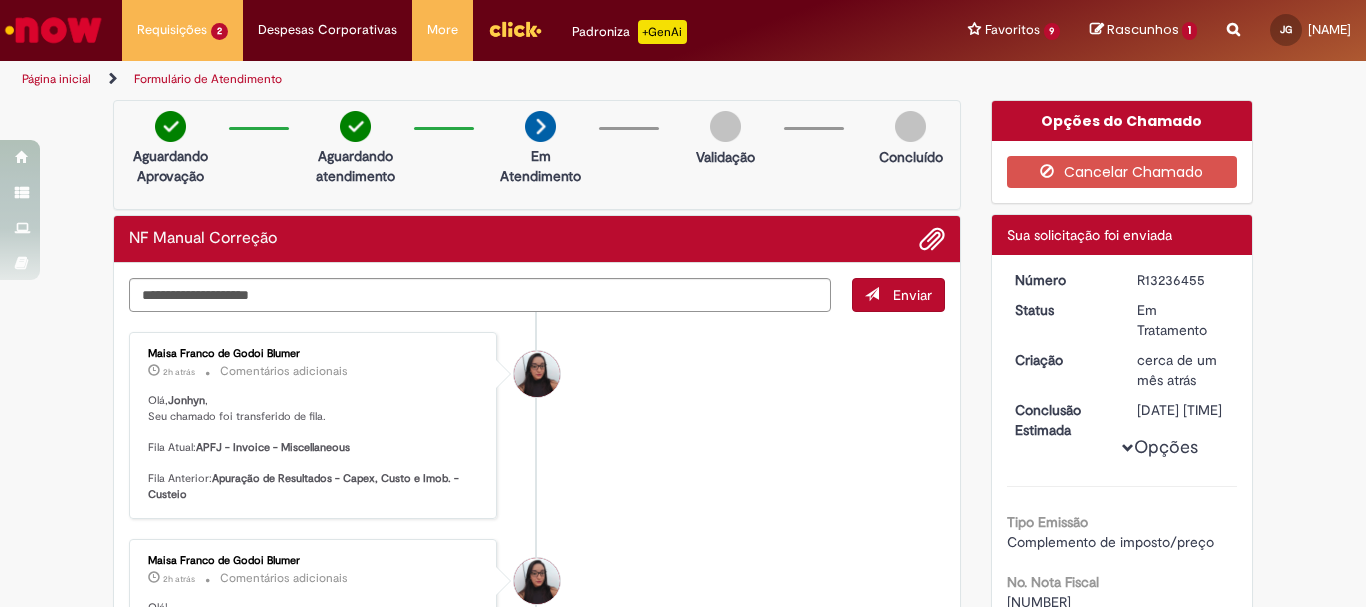 click on "Enviar" at bounding box center [898, 295] 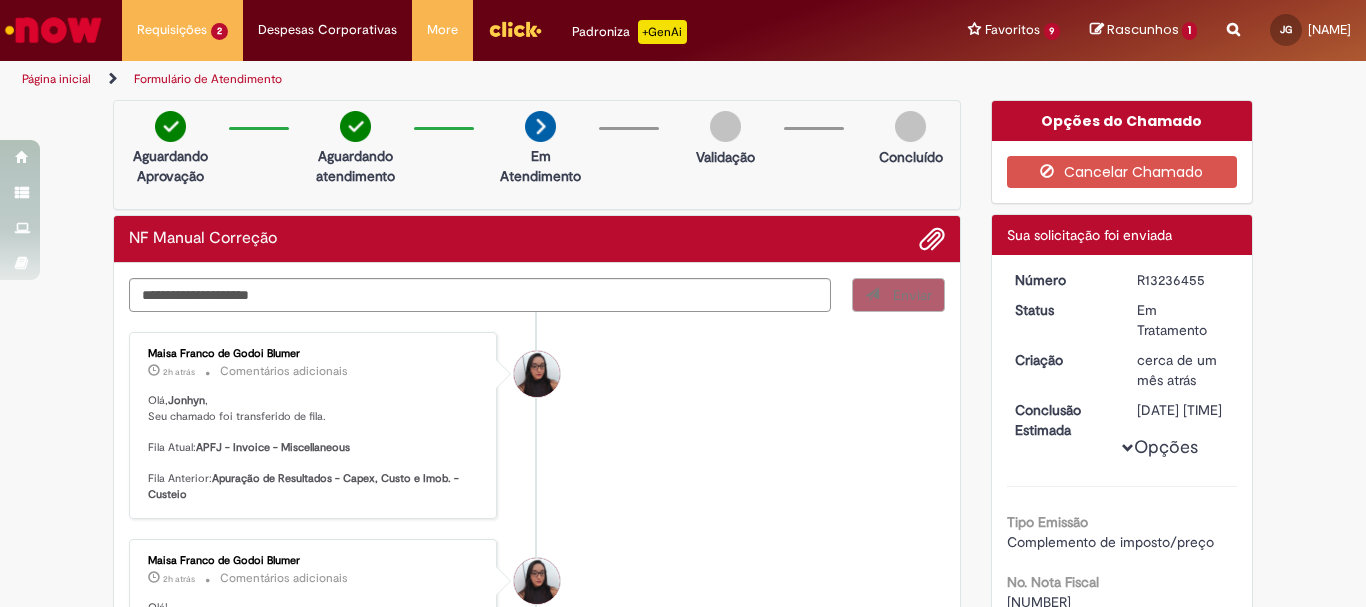type 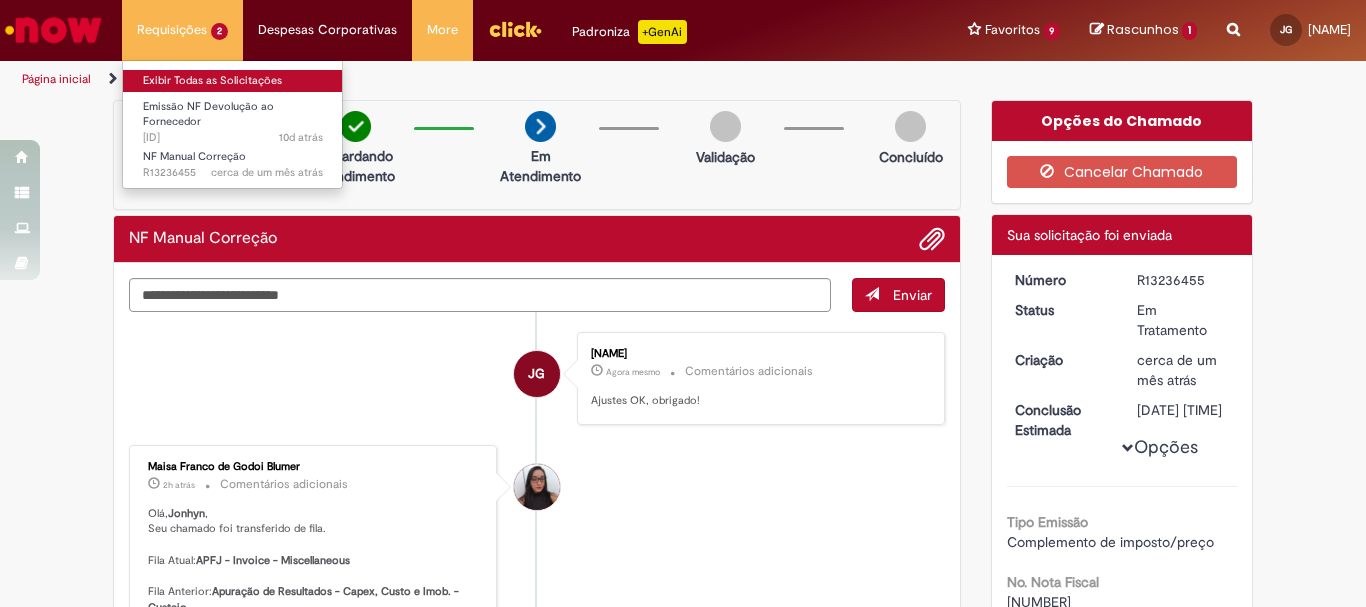 click on "Exibir Todas as Solicitações" at bounding box center (233, 81) 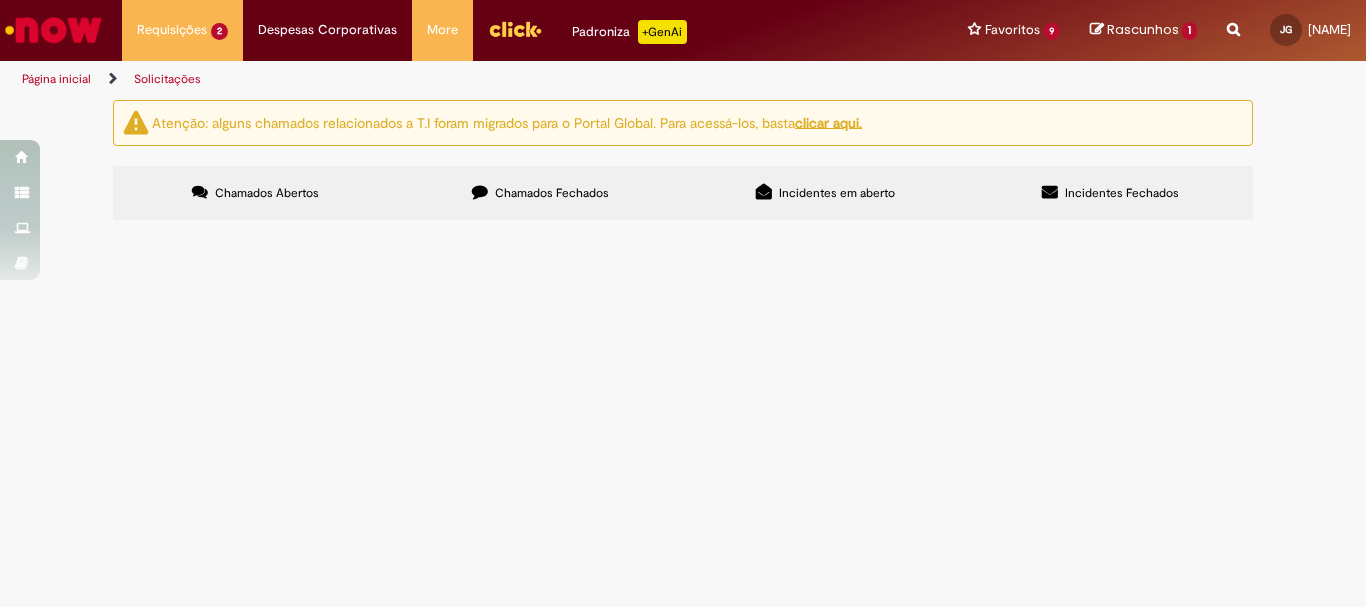 click on "Boa tarde, segue autorização do fornecedor para devolução do Insumo." at bounding box center (0, 0) 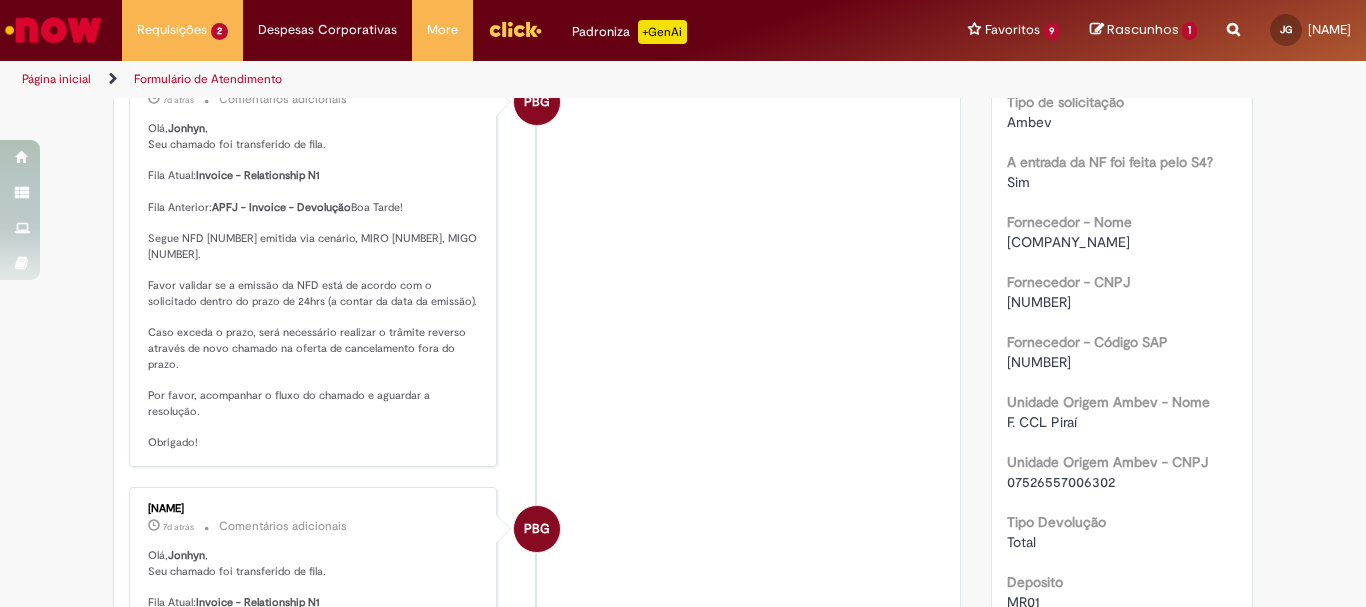 scroll, scrollTop: 0, scrollLeft: 0, axis: both 